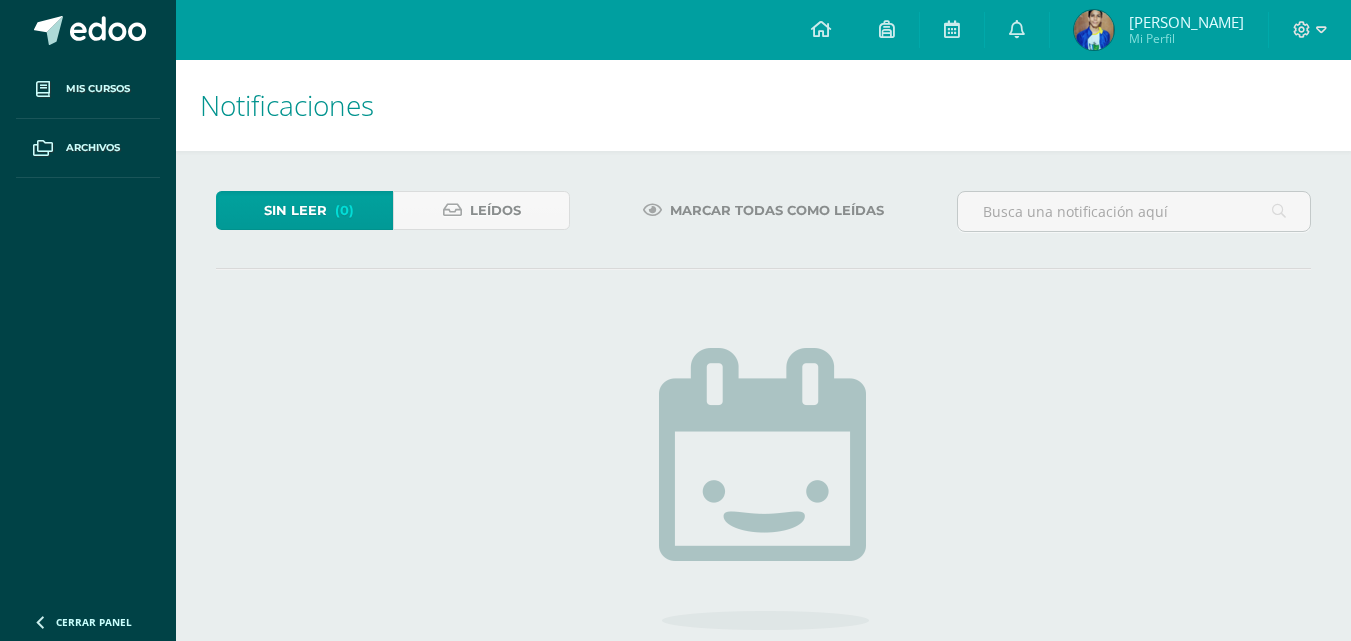 scroll, scrollTop: 216, scrollLeft: 0, axis: vertical 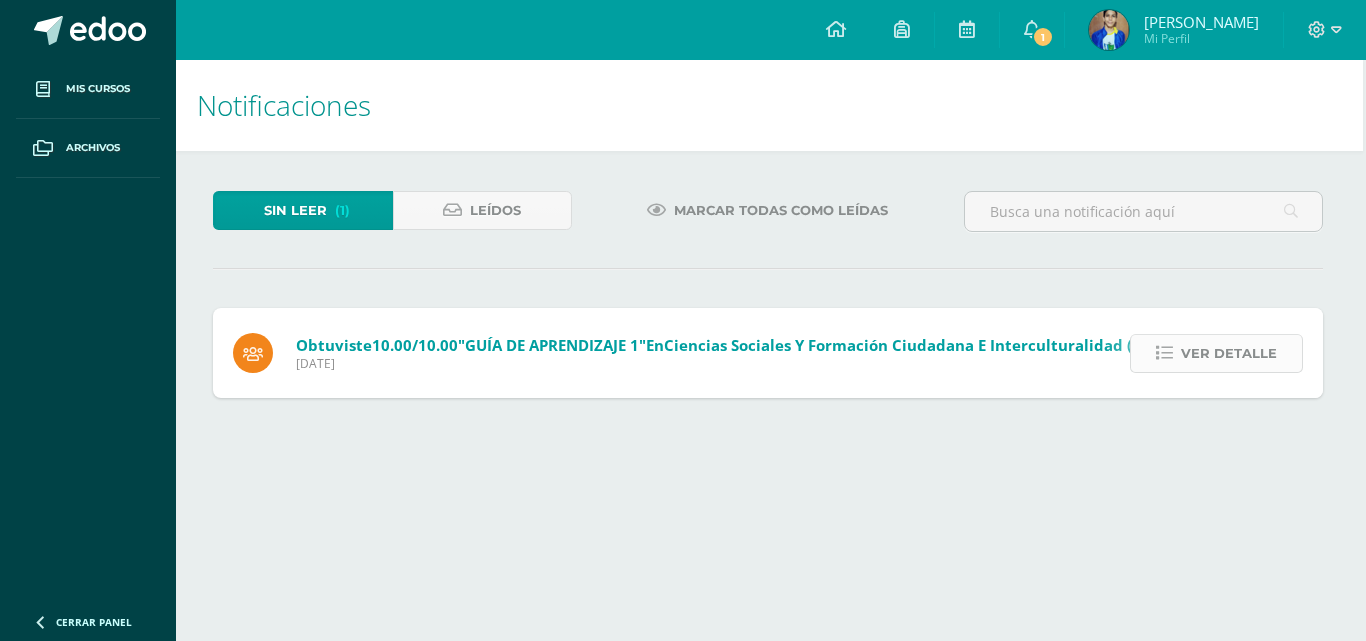 click on "Ver detalle" at bounding box center (1229, 353) 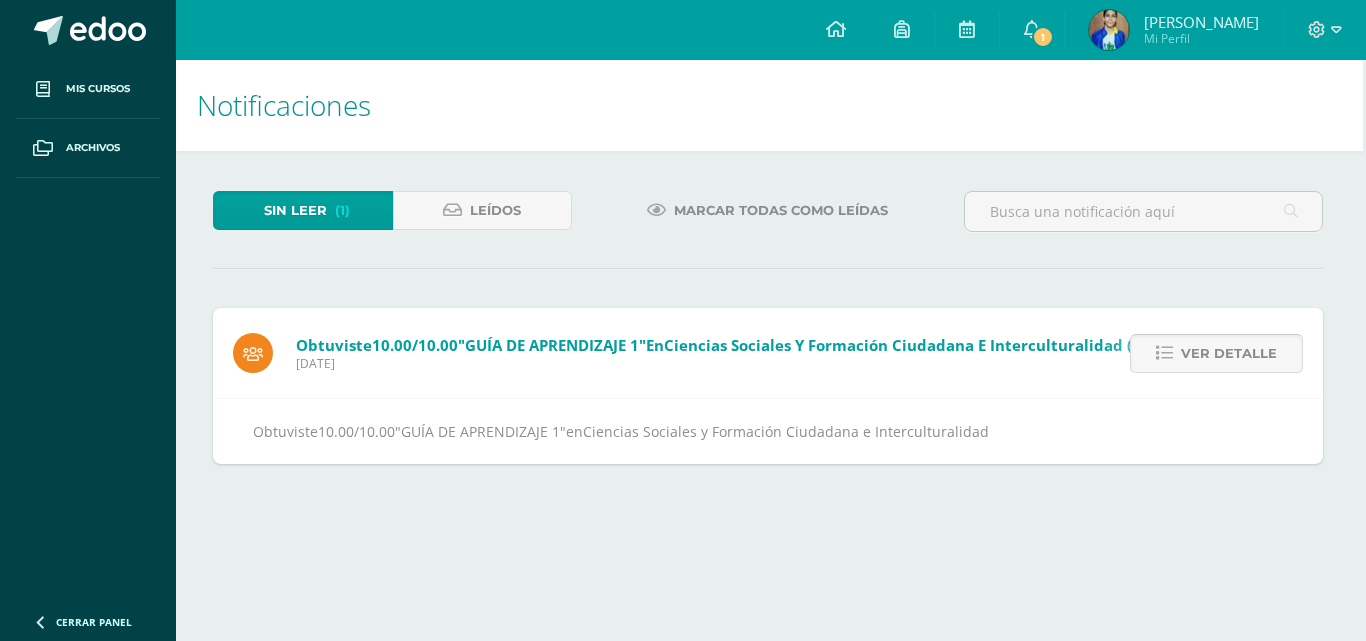 click on "Ver detalle" at bounding box center [1229, 353] 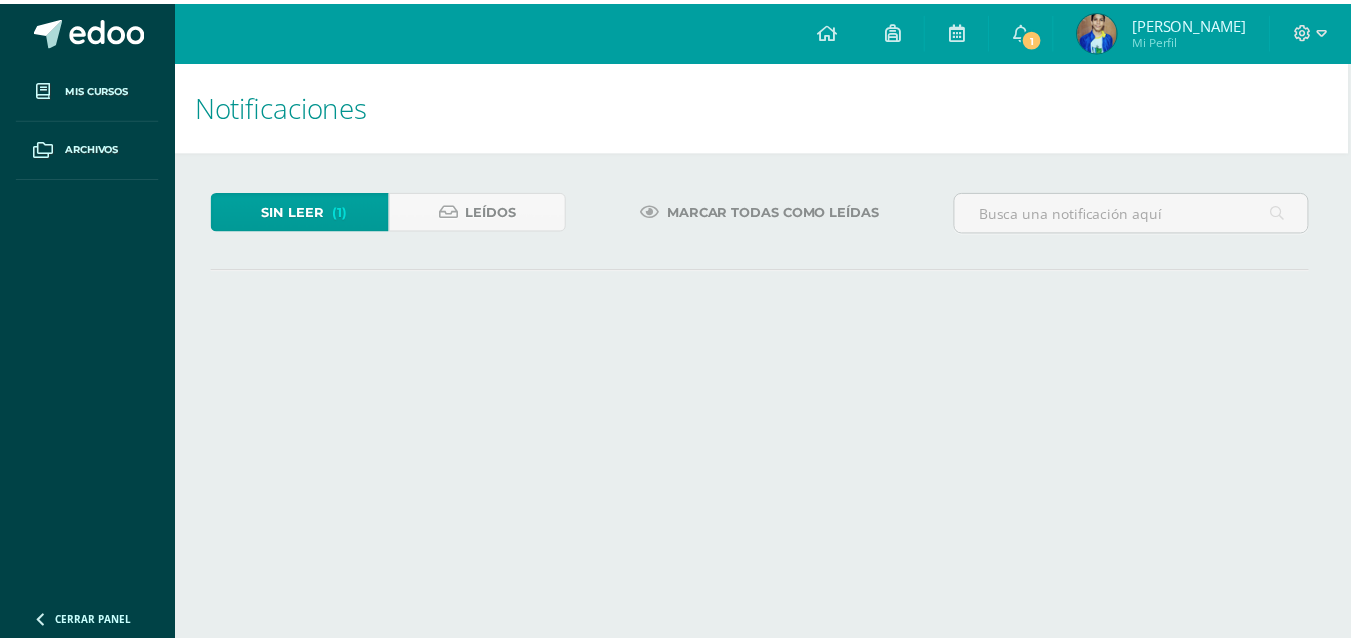 scroll, scrollTop: 0, scrollLeft: 0, axis: both 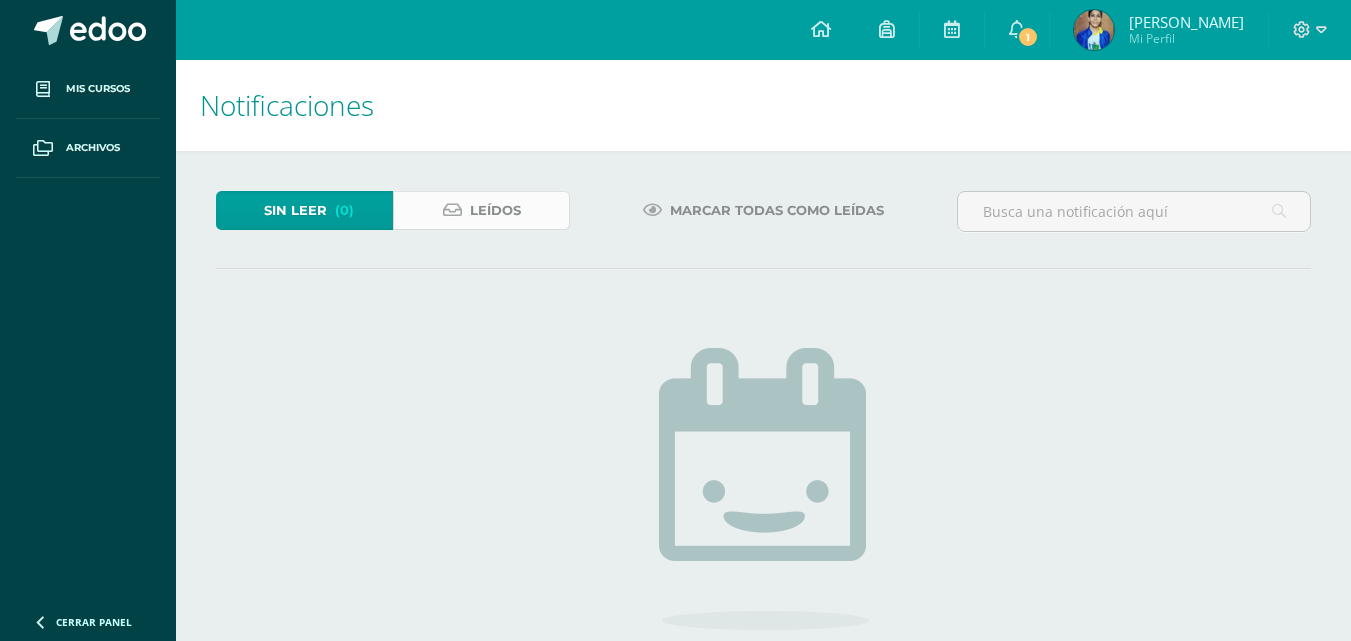 click on "Leídos" at bounding box center (481, 210) 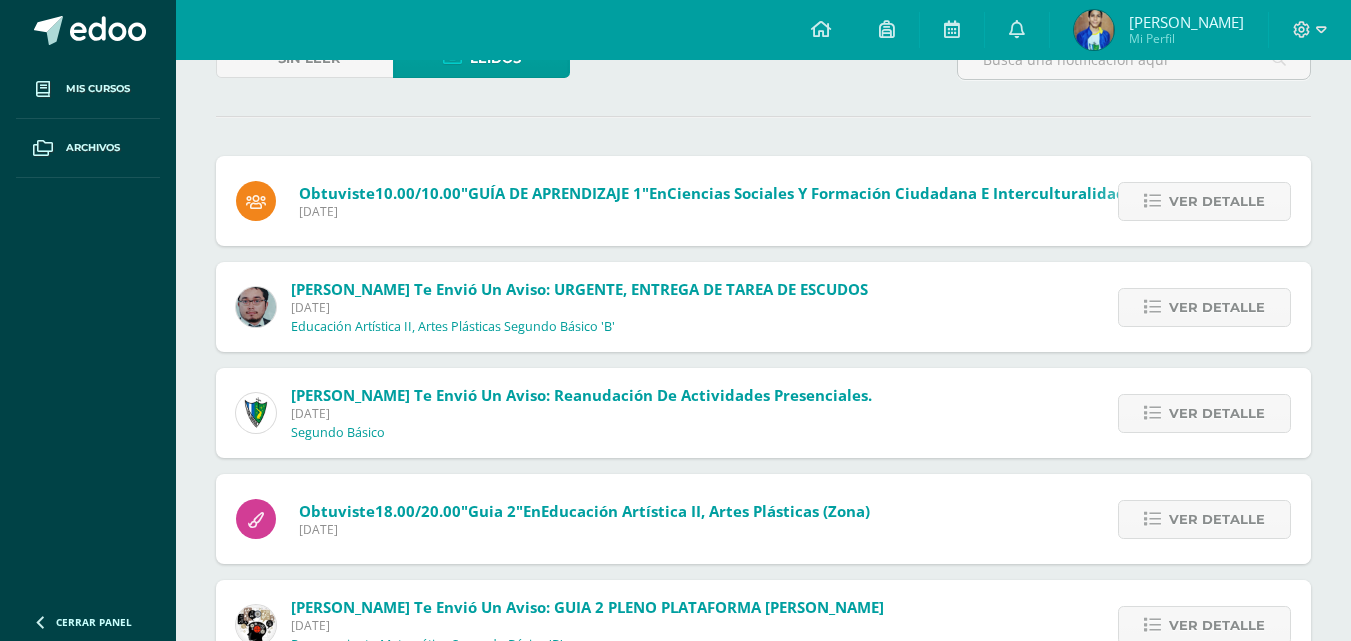 scroll, scrollTop: 154, scrollLeft: 0, axis: vertical 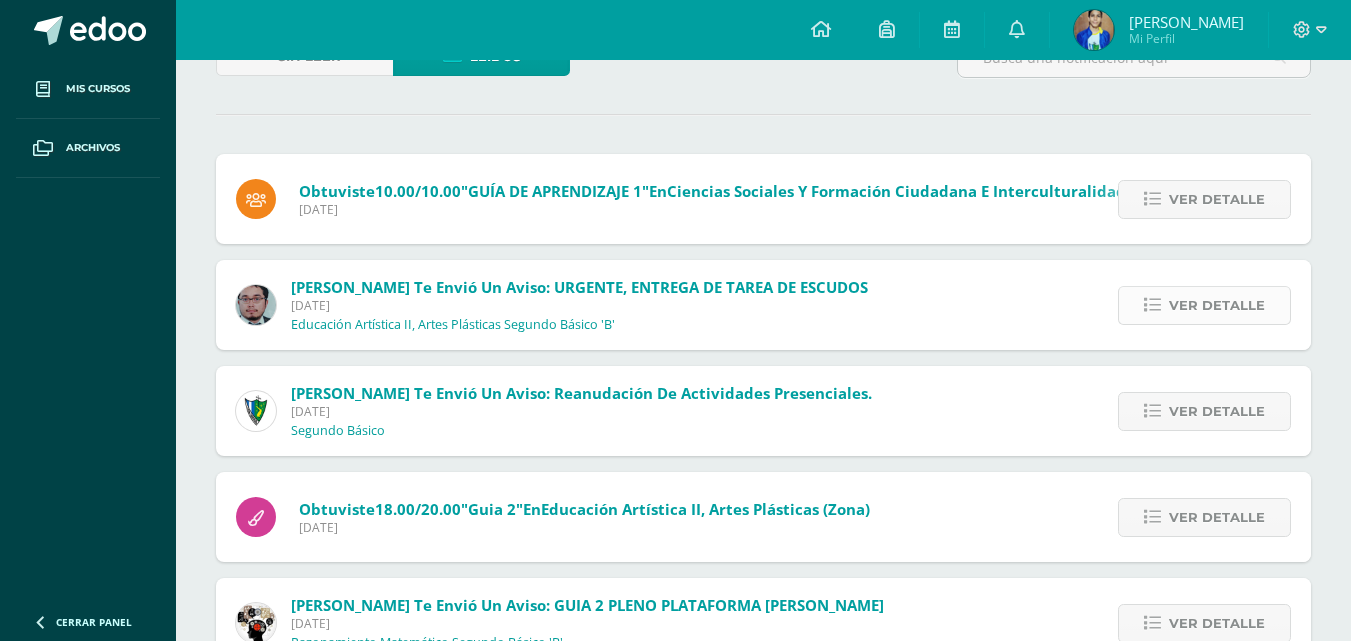 click on "Ver detalle" at bounding box center (1217, 305) 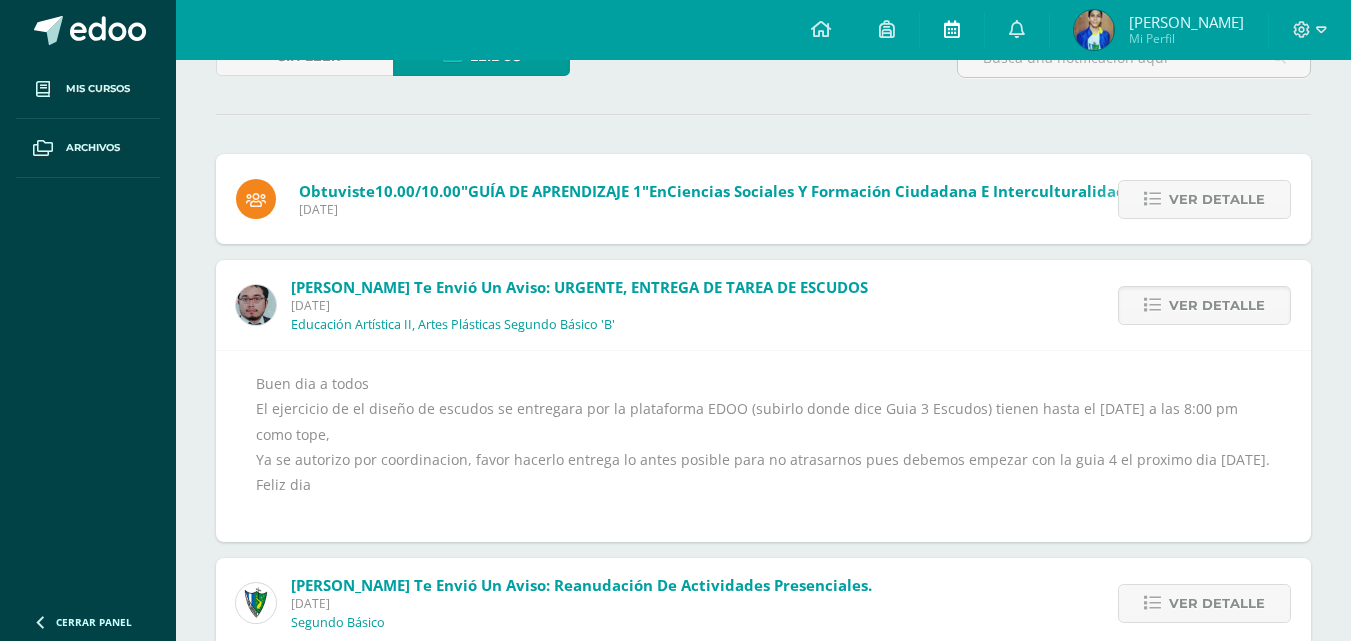 click at bounding box center (952, 30) 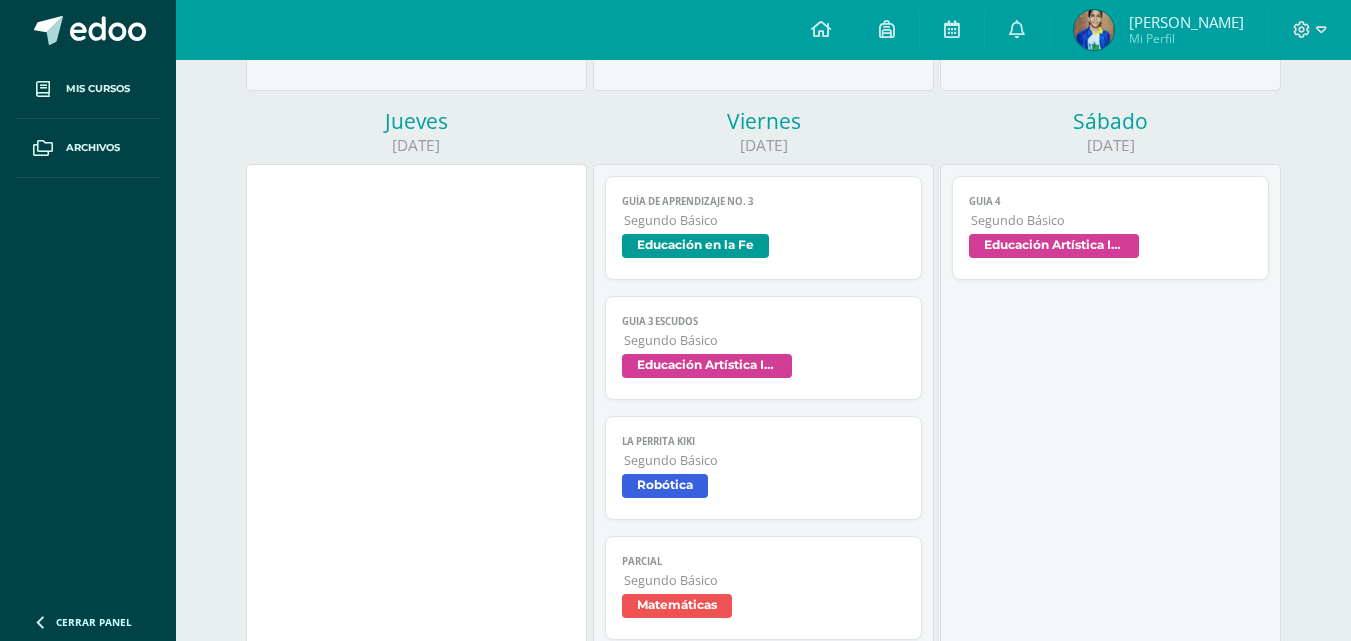 scroll, scrollTop: 1184, scrollLeft: 0, axis: vertical 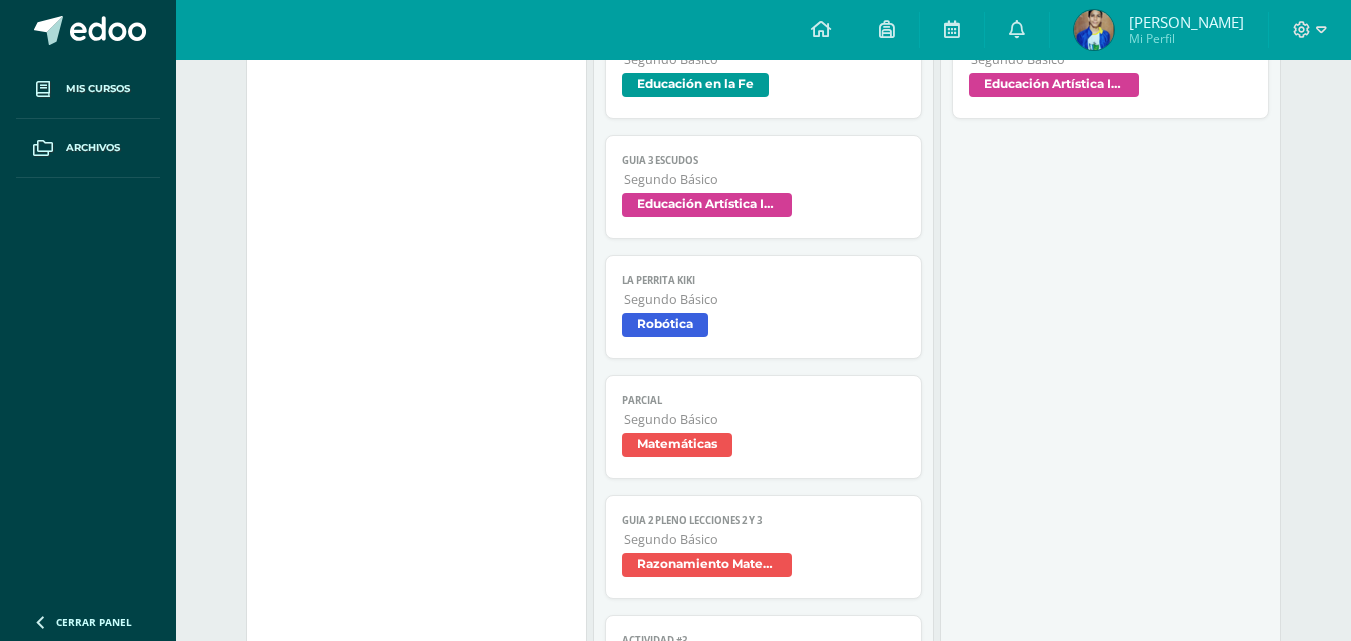 click on "Guia 3 Escudos" at bounding box center (763, 160) 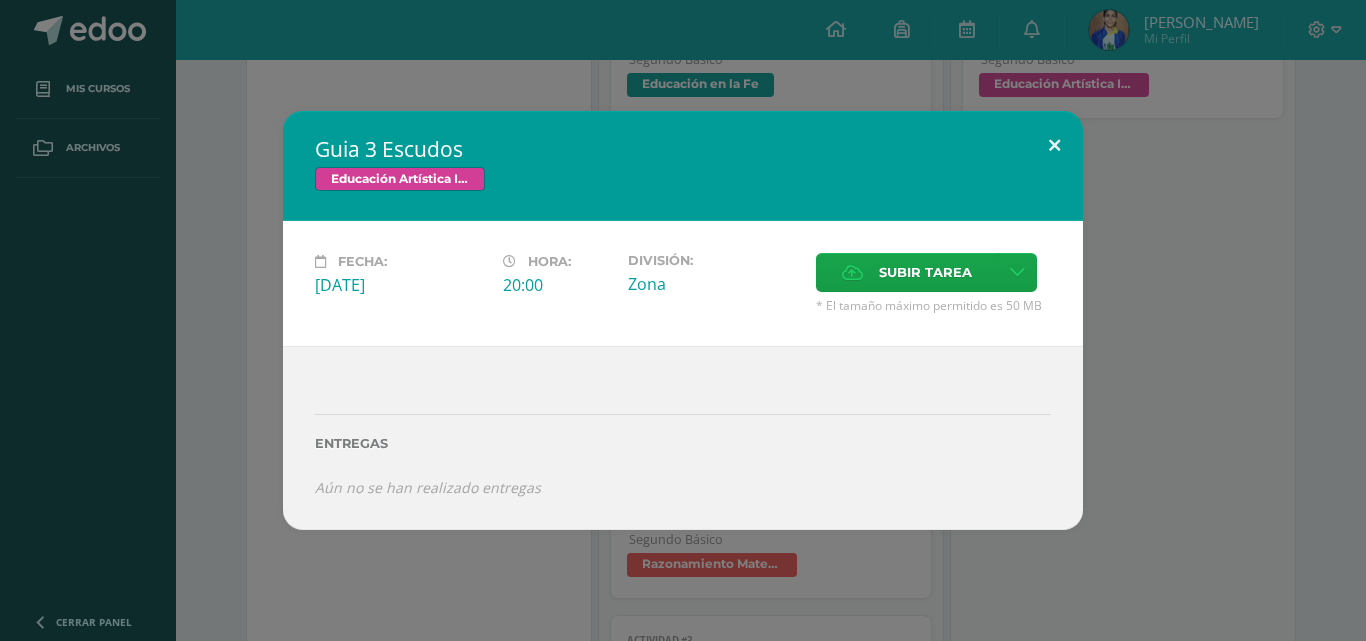 click at bounding box center (1054, 145) 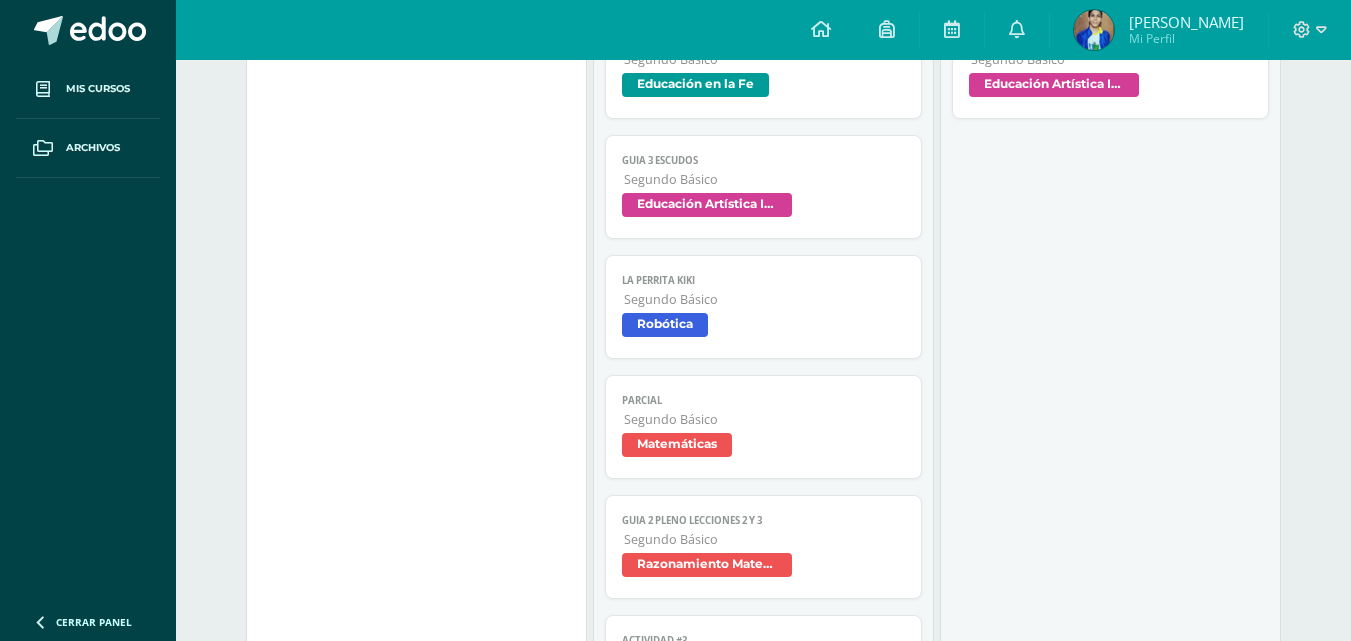 click on "Guia 4 Segundo Básico Educación Artística II, Artes Plásticas" at bounding box center (1110, 67) 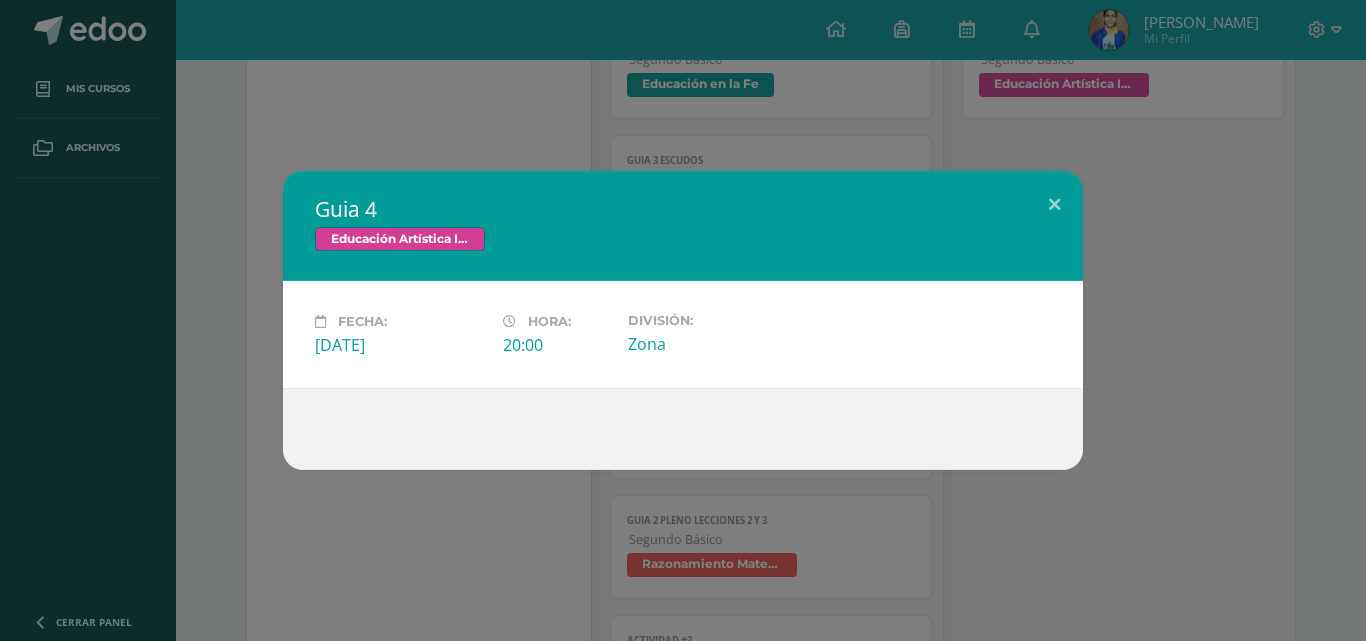 click on "Educación Artística II, Artes Plásticas" at bounding box center [683, 241] 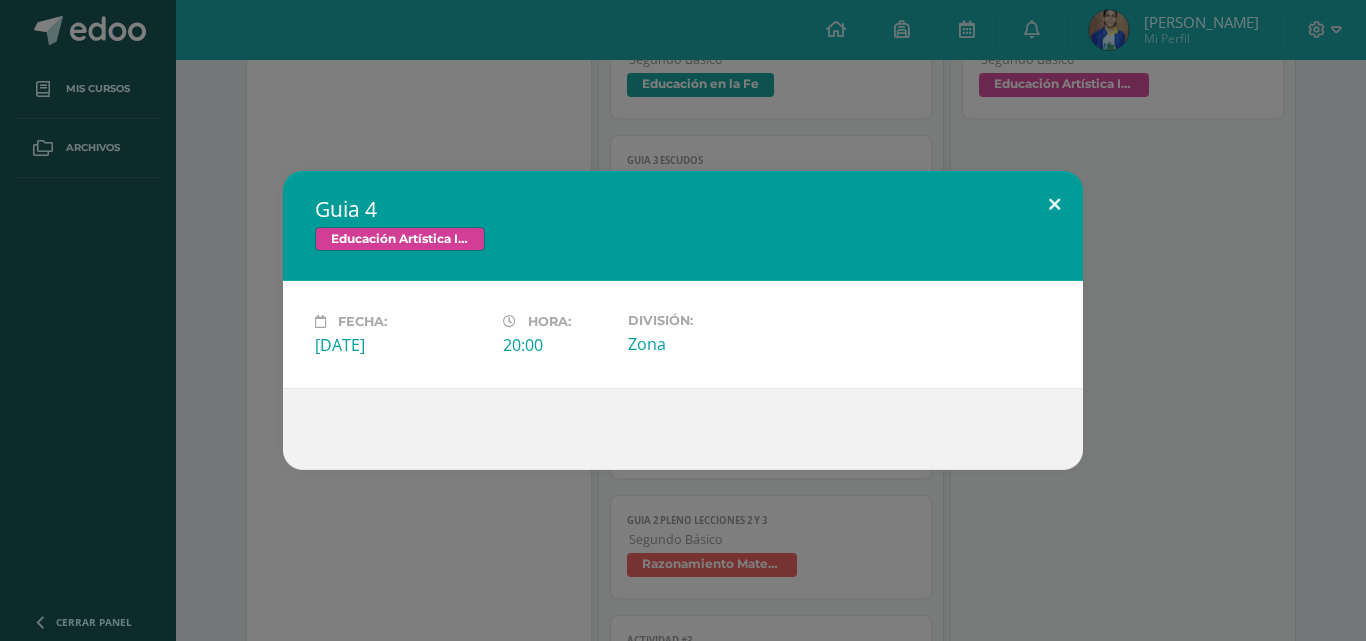 click at bounding box center [1054, 205] 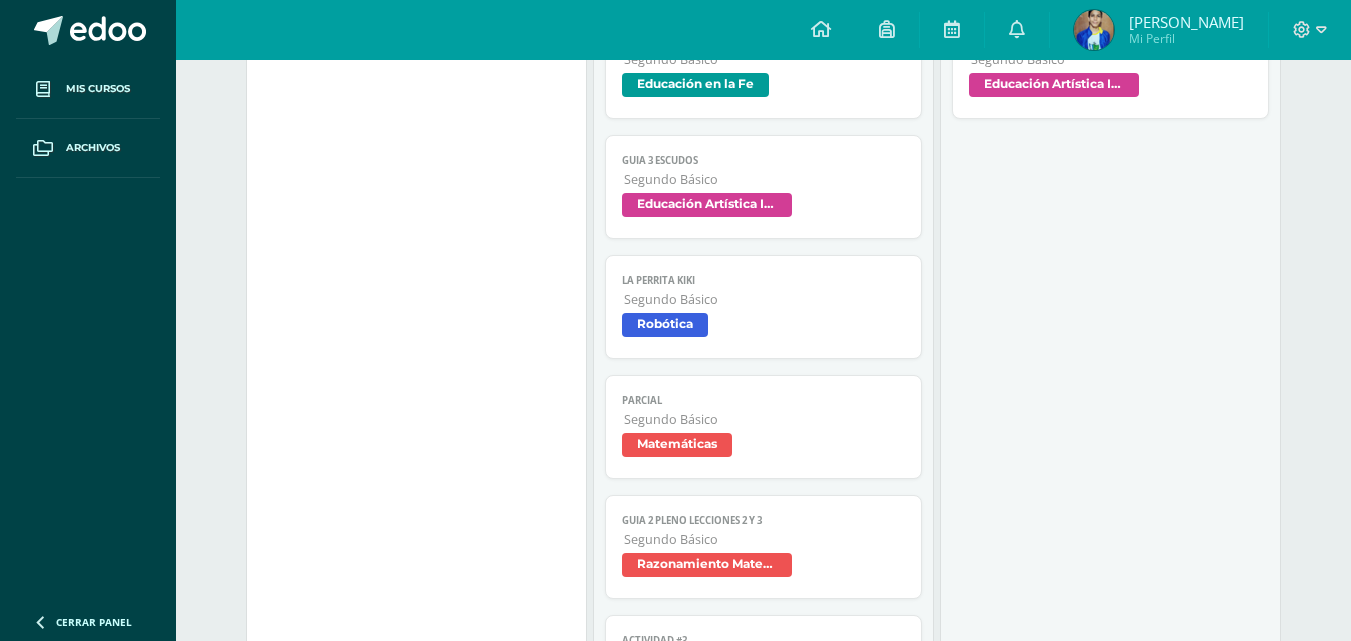 click on "GUIA 2 PLENO LECCIONES 2 Y 3" at bounding box center (763, 520) 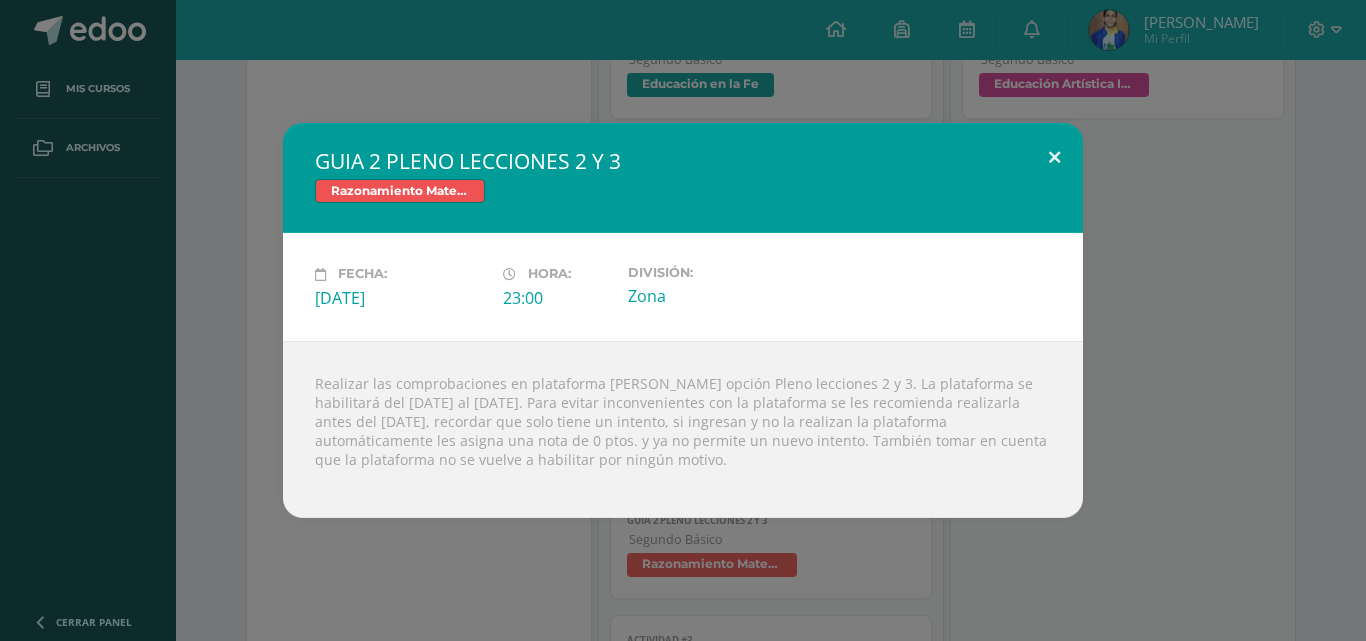 click on "GUIA 2 PLENO LECCIONES 2 Y 3
Razonamiento Matemático
Fecha:
Viernes 11 de Julio
Hora:
23:00
División:
Zona" at bounding box center [683, 320] 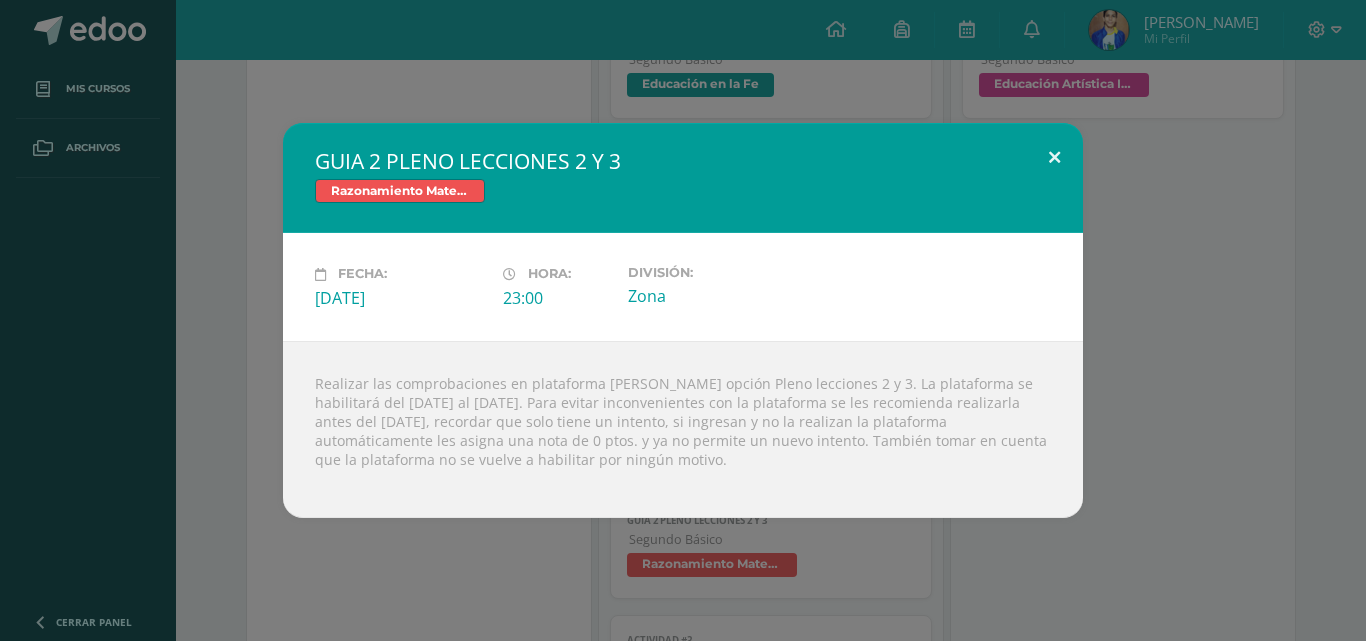 click at bounding box center [1054, 157] 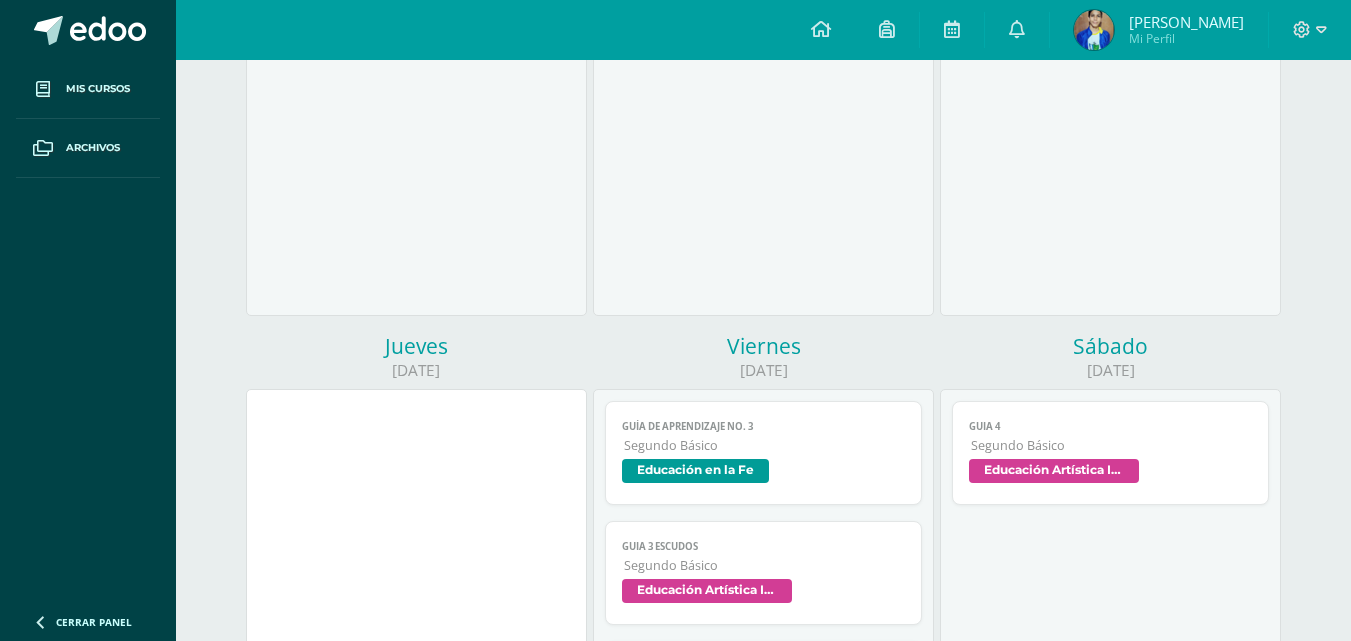 scroll, scrollTop: 871, scrollLeft: 0, axis: vertical 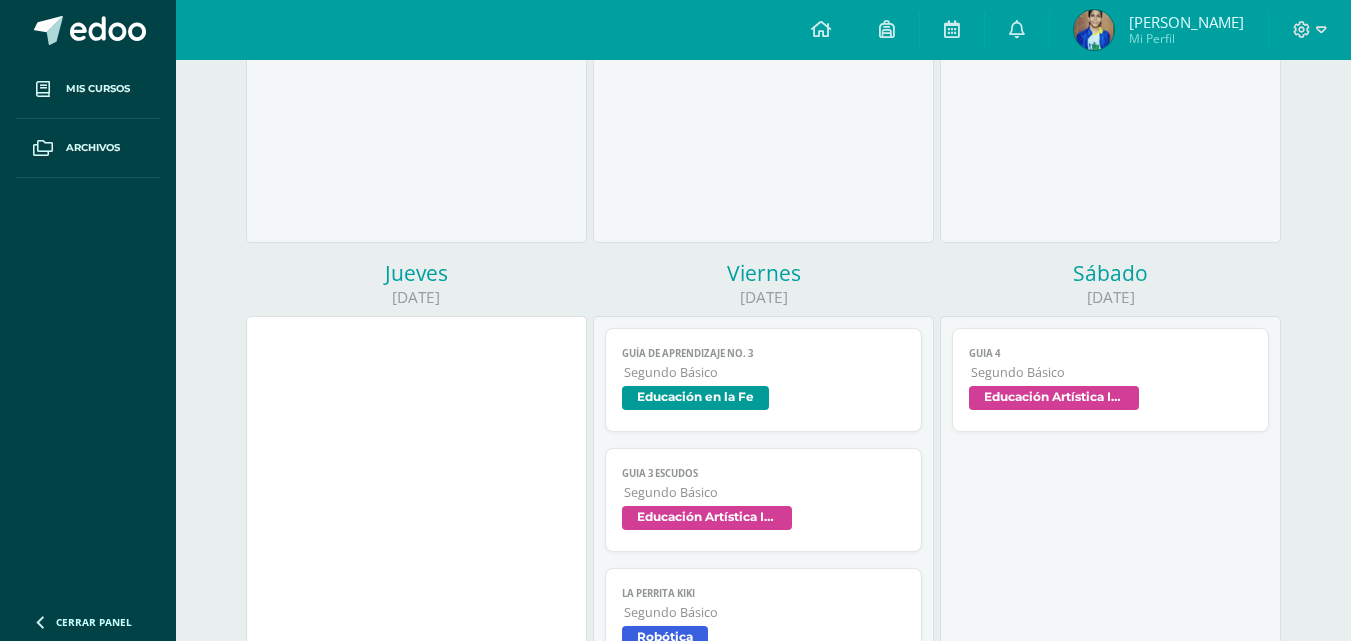 click on "Segundo Básico" at bounding box center [764, 492] 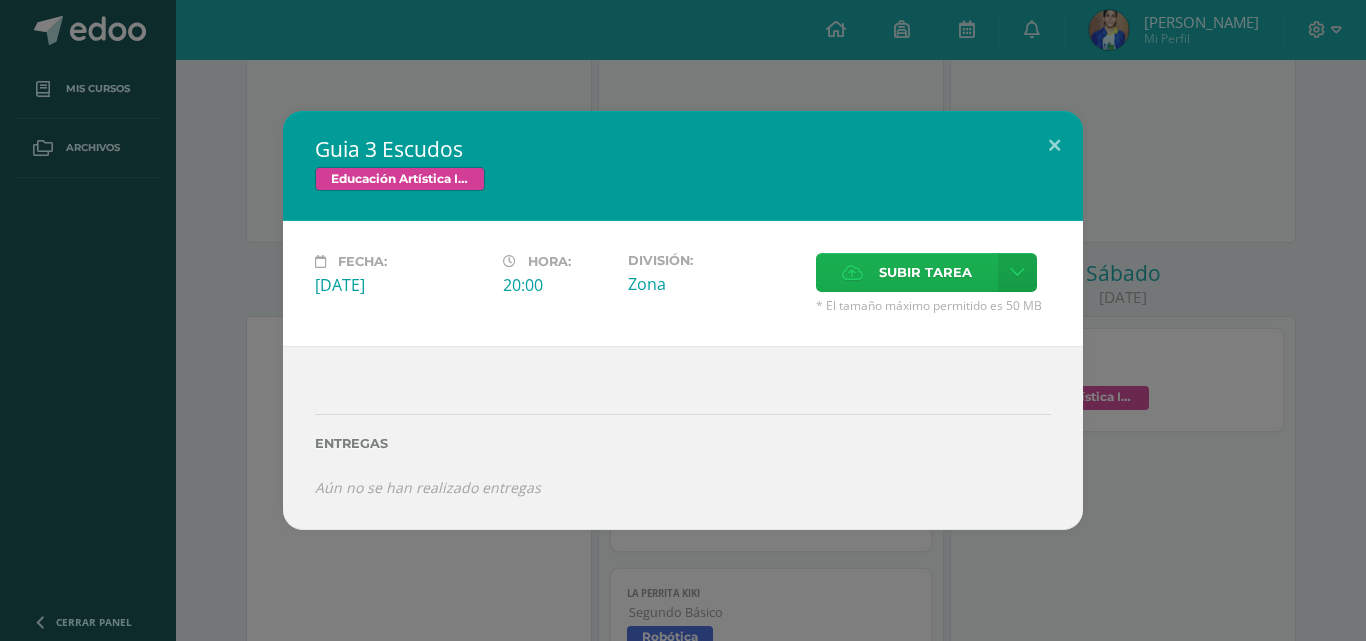 click on "Subir tarea" at bounding box center (925, 272) 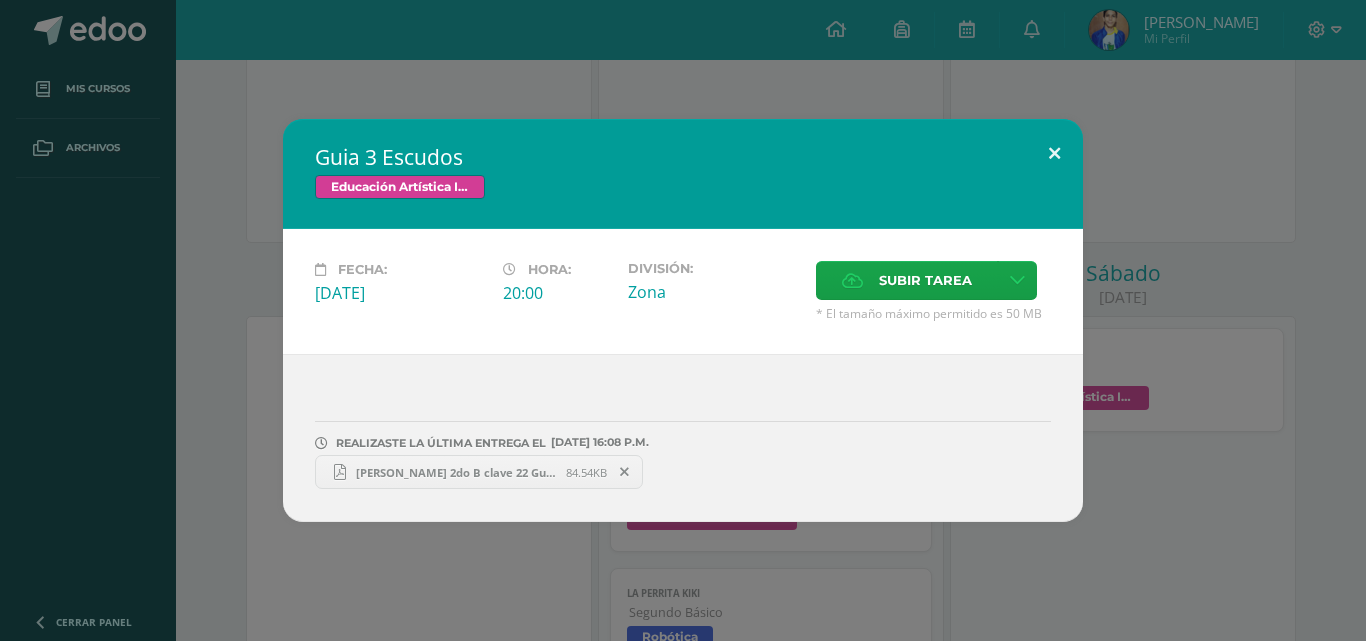 click at bounding box center [1054, 153] 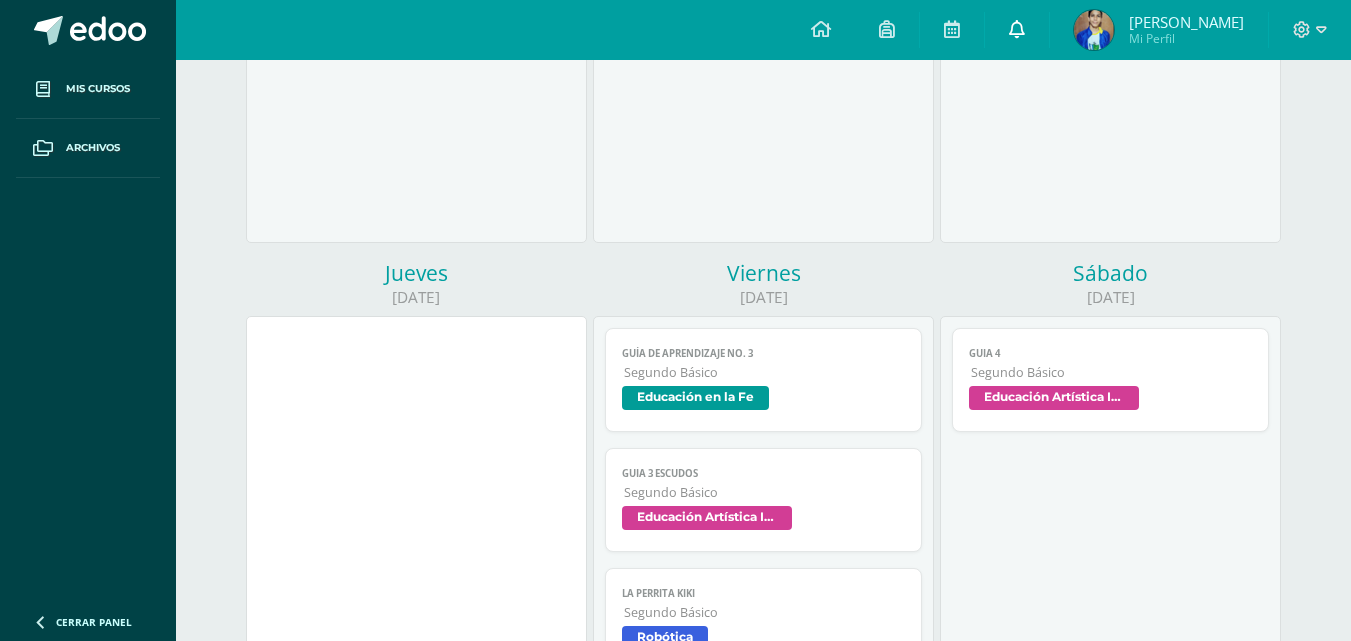 click at bounding box center [1017, 29] 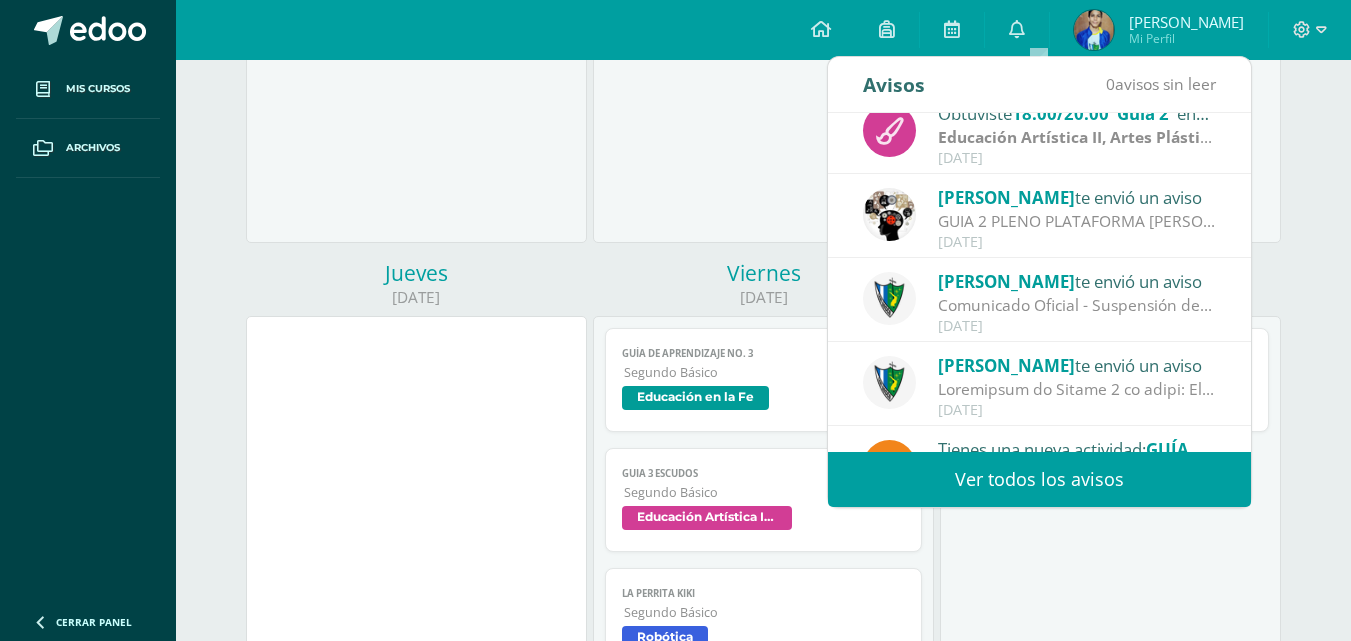 scroll, scrollTop: 333, scrollLeft: 0, axis: vertical 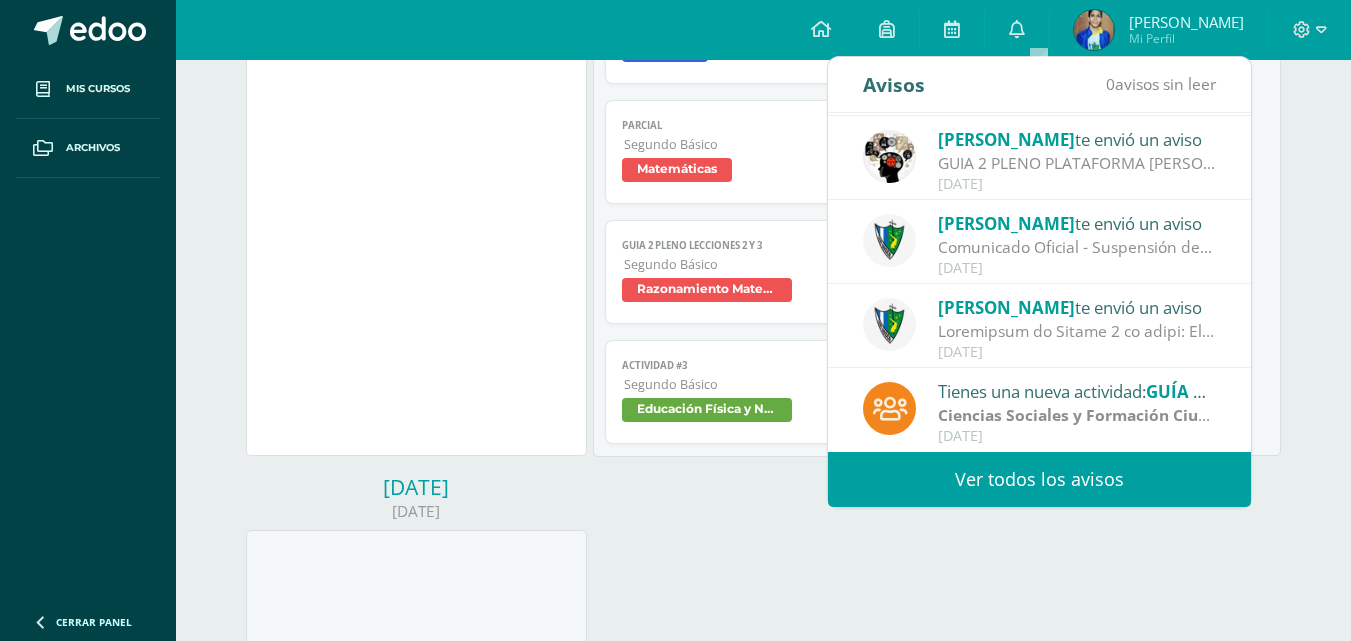 click on "Ver todos los avisos" at bounding box center (1039, 479) 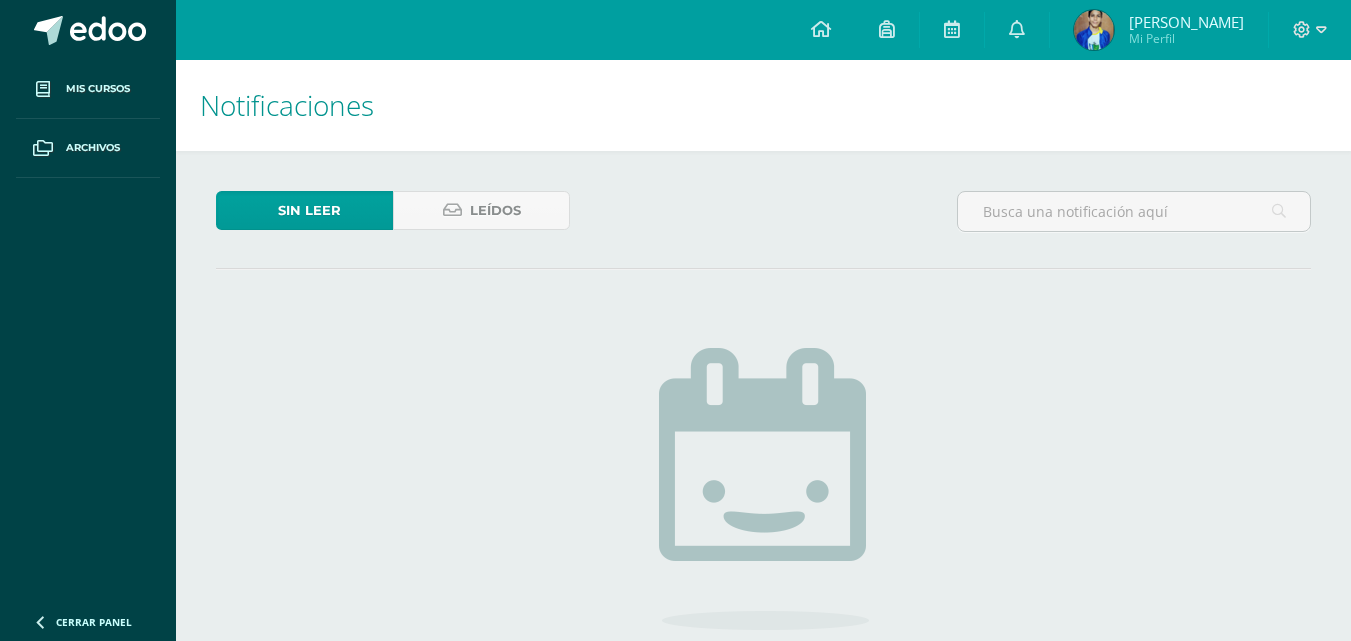 scroll, scrollTop: 0, scrollLeft: 0, axis: both 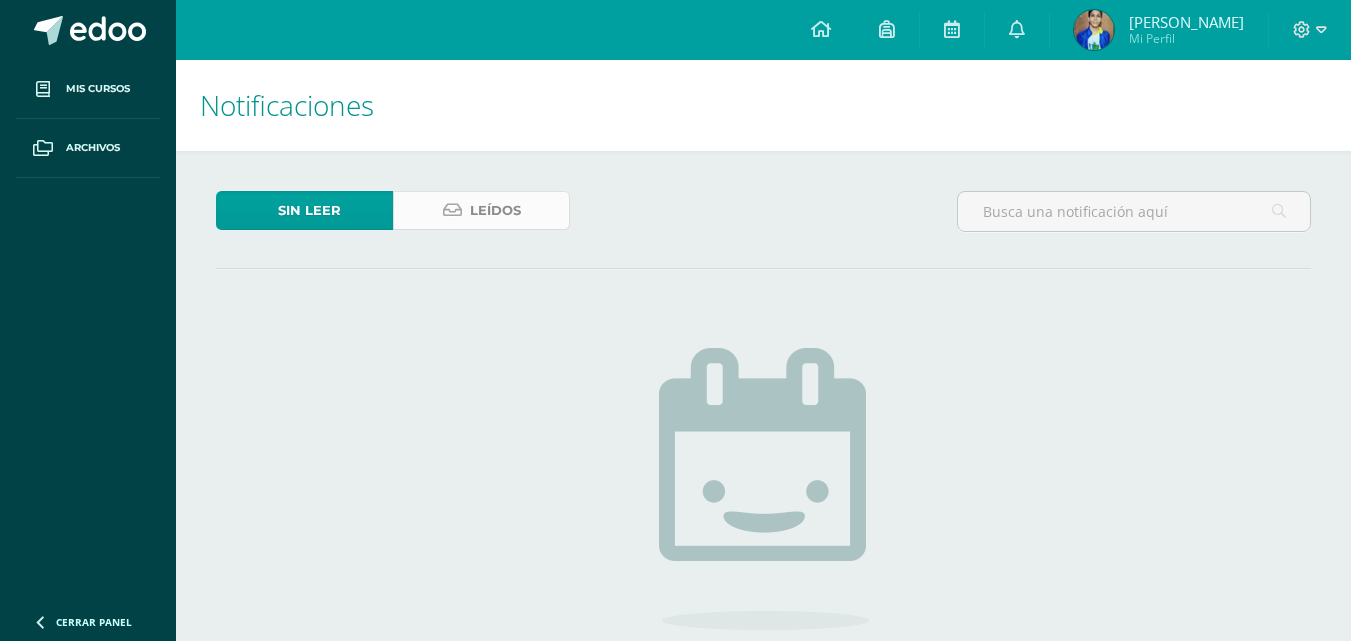 click on "Leídos" at bounding box center [495, 210] 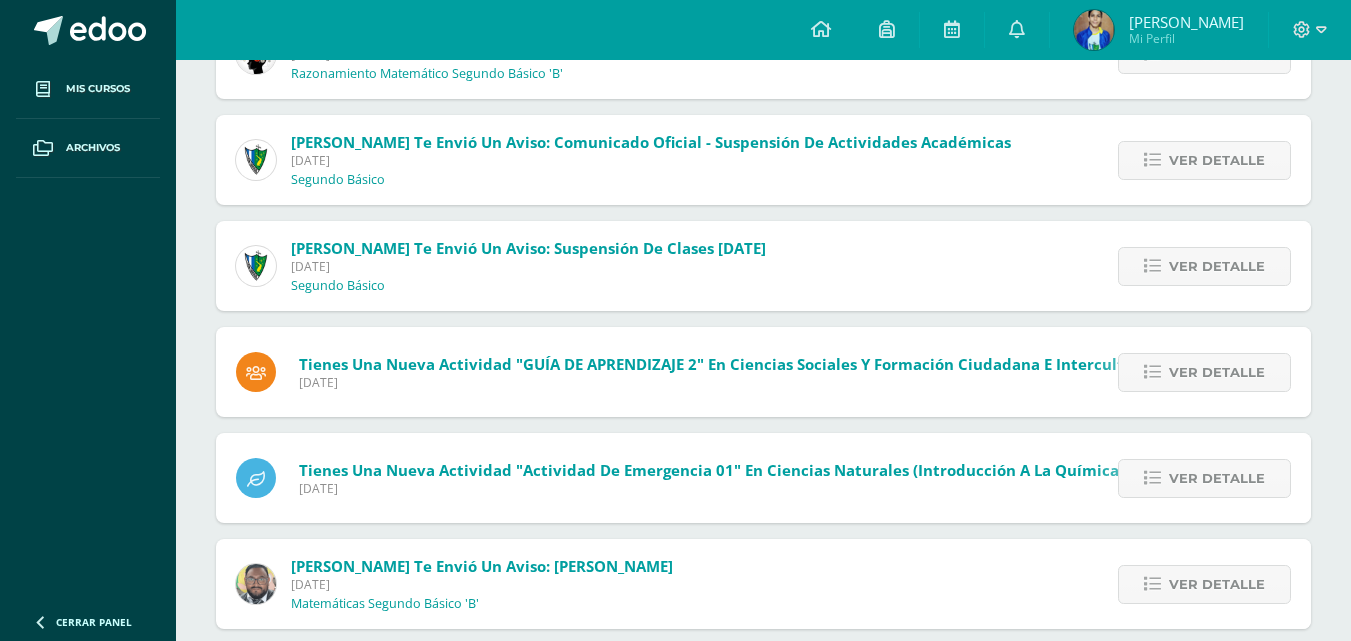 scroll, scrollTop: 818, scrollLeft: 0, axis: vertical 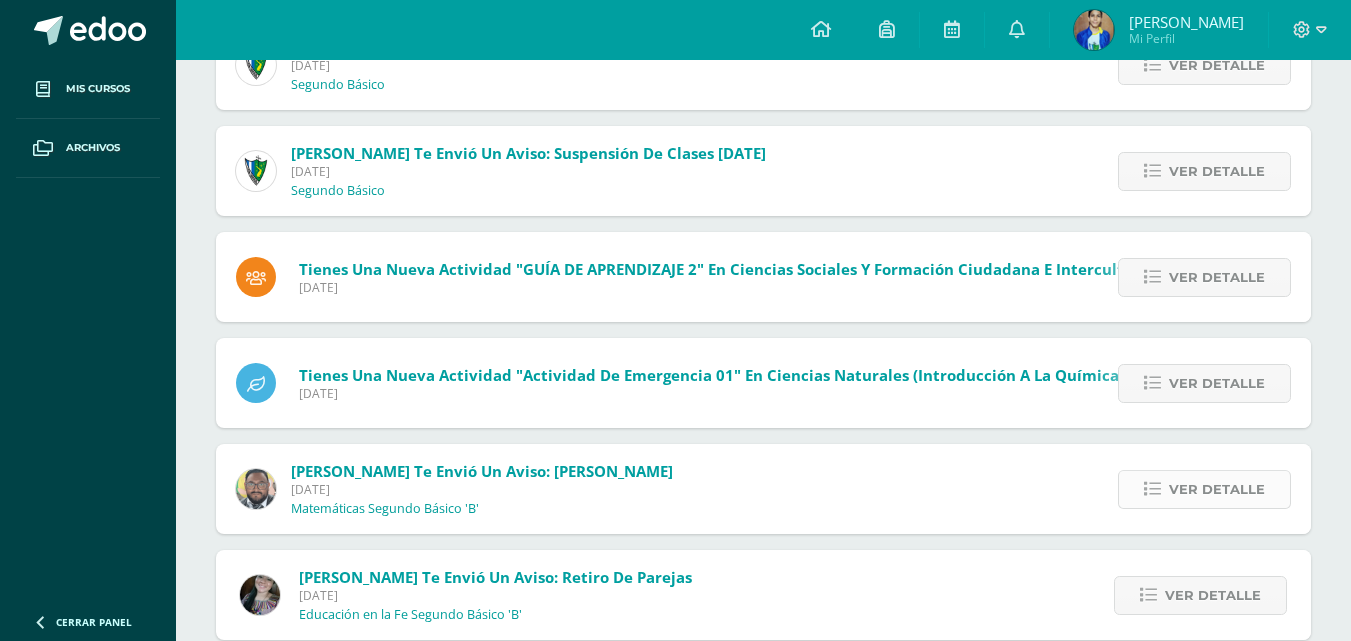 click on "Ver detalle" at bounding box center (1204, 489) 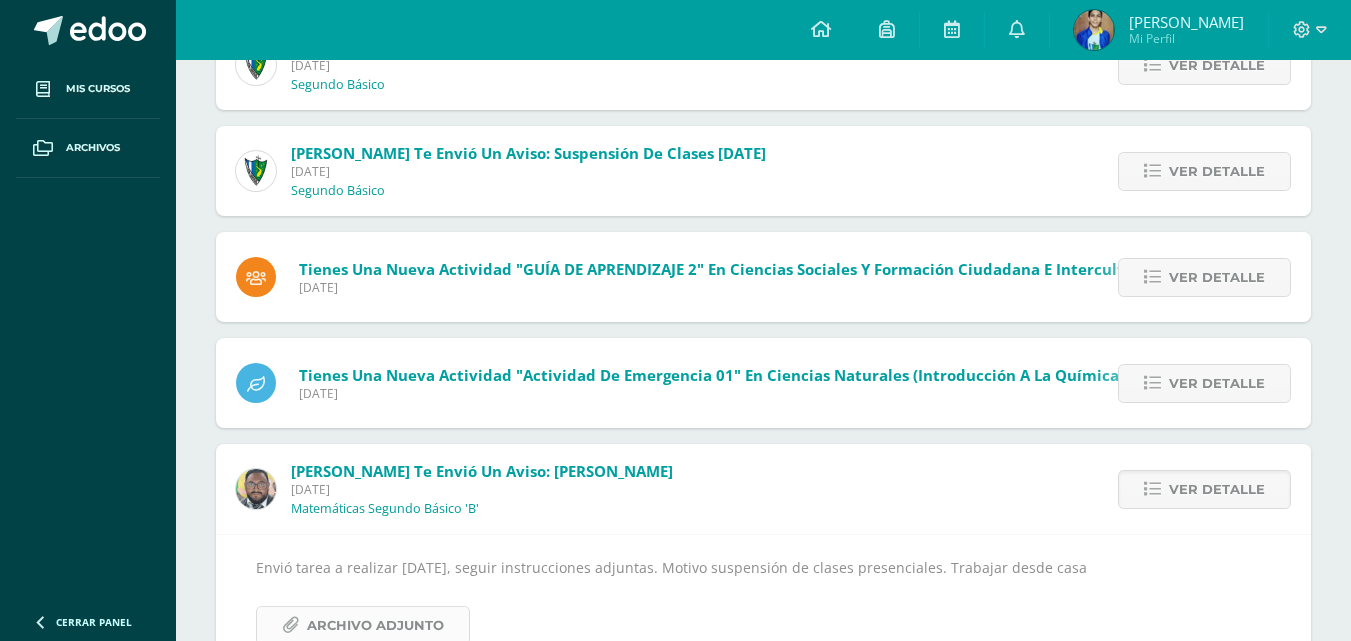click on "Archivo Adjunto" at bounding box center (375, 625) 